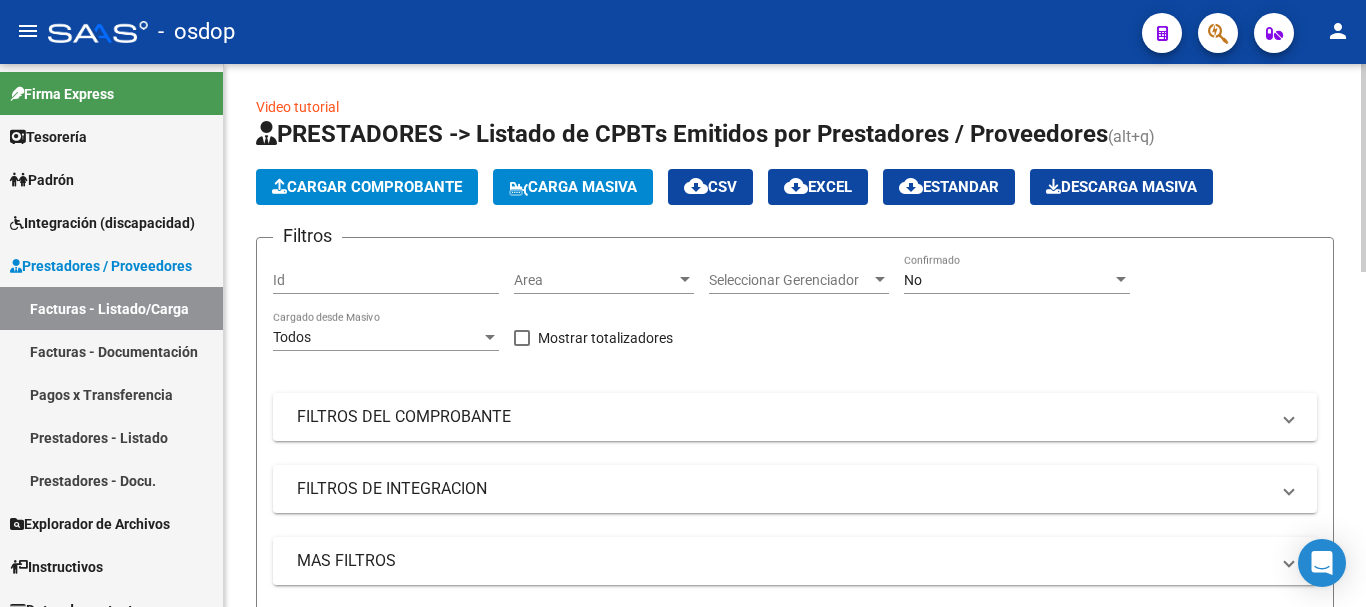scroll, scrollTop: 0, scrollLeft: 0, axis: both 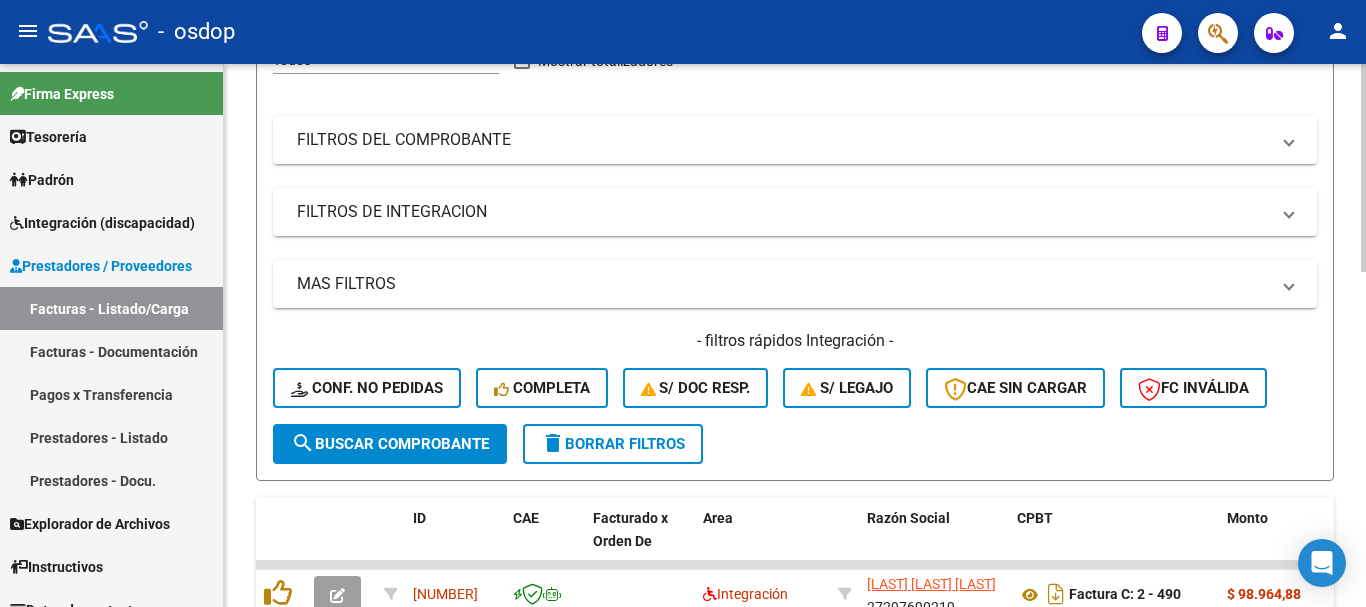 click on "Filtros Id Area Area Seleccionar Gerenciador Seleccionar Gerenciador No Confirmado Todos Cargado desde Masivo   Mostrar totalizadores   FILTROS DEL COMPROBANTE  Comprobante Tipo Comprobante Tipo Start date – End date Fec. Comprobante Desde / Hasta Días Emisión Desde(cant. días) Días Emisión Hasta(cant. días) CUIT / Razón Social Pto. Venta Nro. Comprobante Código SSS CAE Válido CAE Válido Todos Cargado Módulo Hosp. Todos Tiene facturacion Apócrifa Hospital Refes  FILTROS DE INTEGRACION  Todos Cargado en Para Enviar SSS Período De Prestación Campos del Archivo de Rendición Devuelto x SSS (dr_envio) Todos Rendido x SSS (dr_envio) Tipo de Registro Tipo de Registro Período Presentación Período Presentación Campos del Legajo Asociado (preaprobación) Afiliado Legajo (cuil/nombre) Todos Solo facturas preaprobadas  MAS FILTROS  Todos Con Doc. Respaldatoria Todos Con Trazabilidad Todos Asociado a Expediente Sur Auditoría Auditoría Auditoría Id Start date – End date Start date – End date Op" 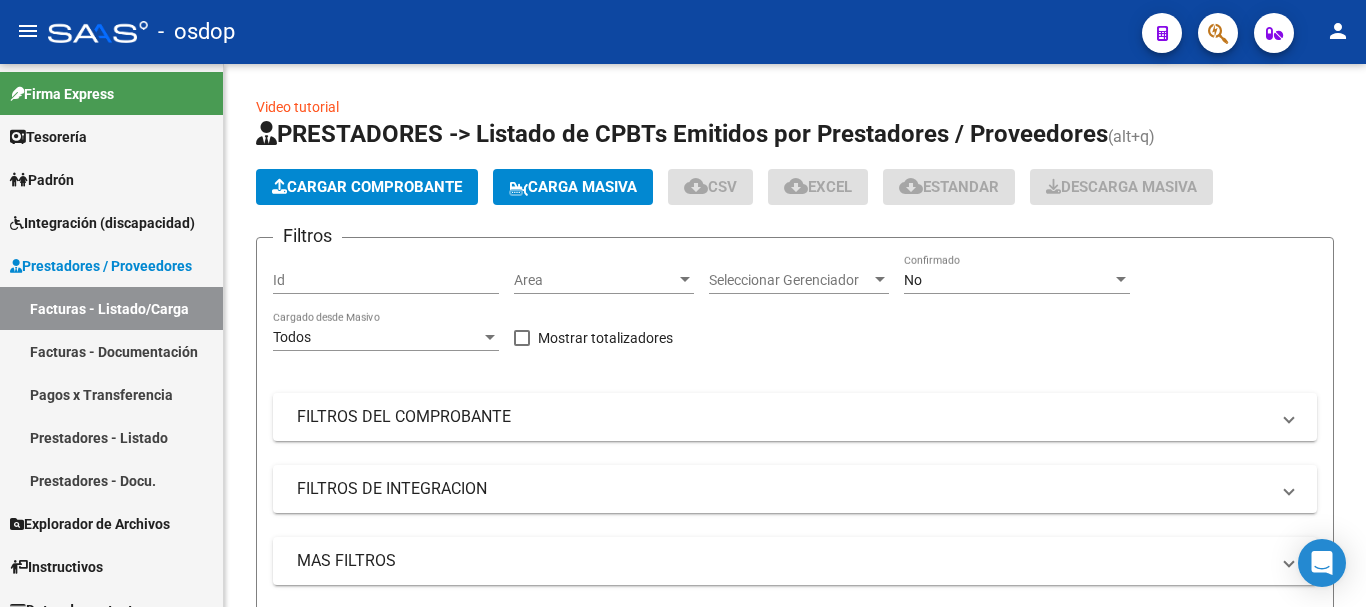 scroll, scrollTop: 0, scrollLeft: 0, axis: both 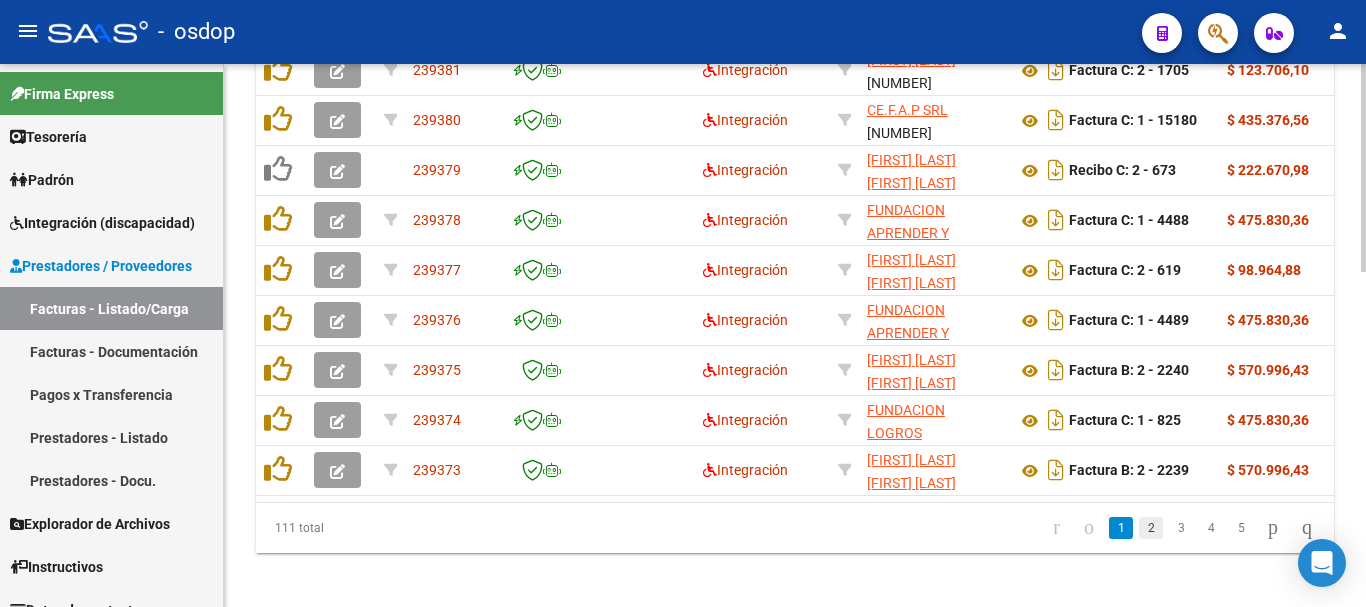 click on "2" 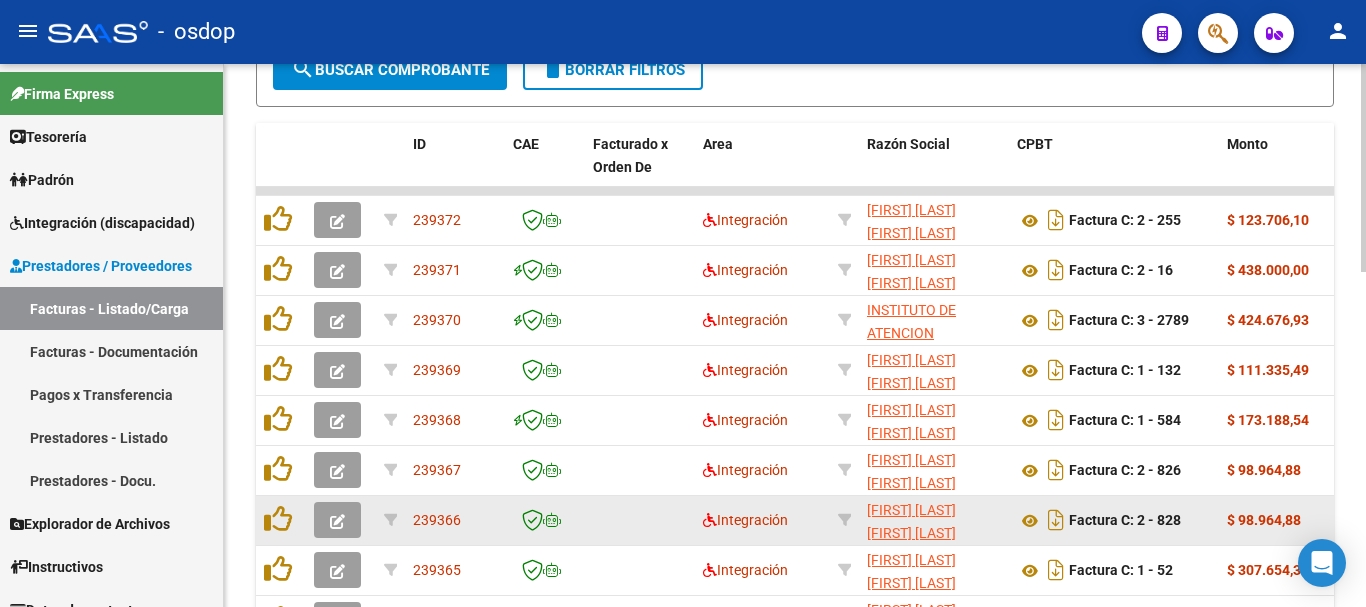 scroll, scrollTop: 877, scrollLeft: 0, axis: vertical 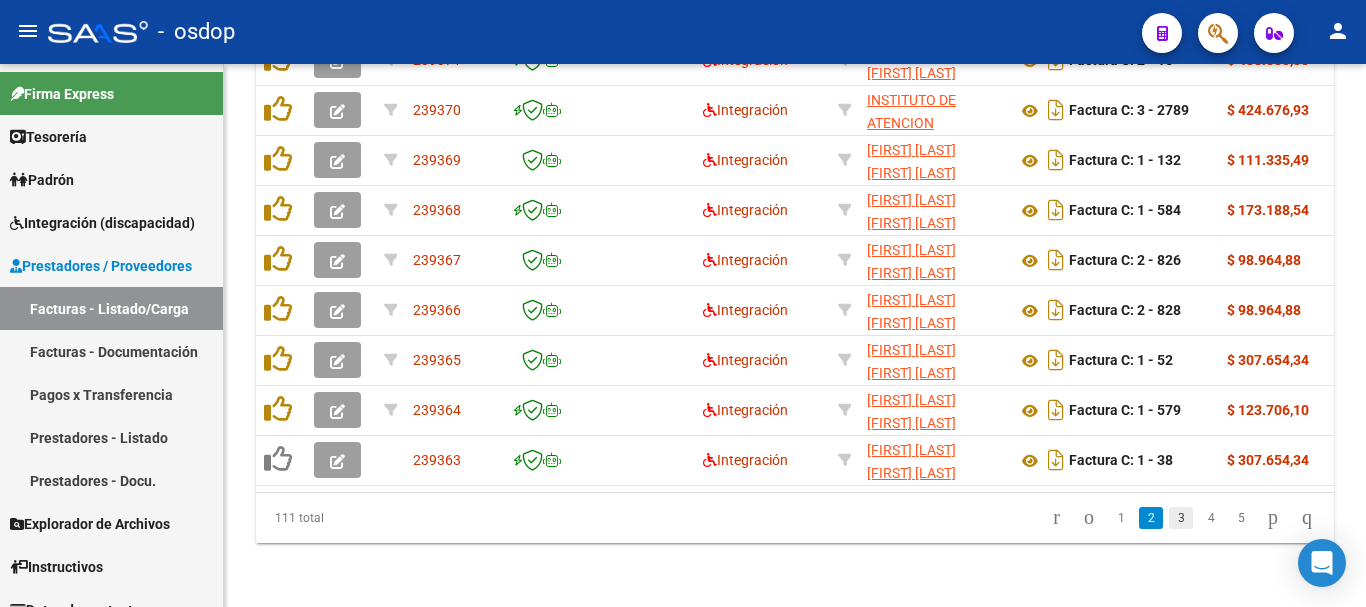 click on "3" 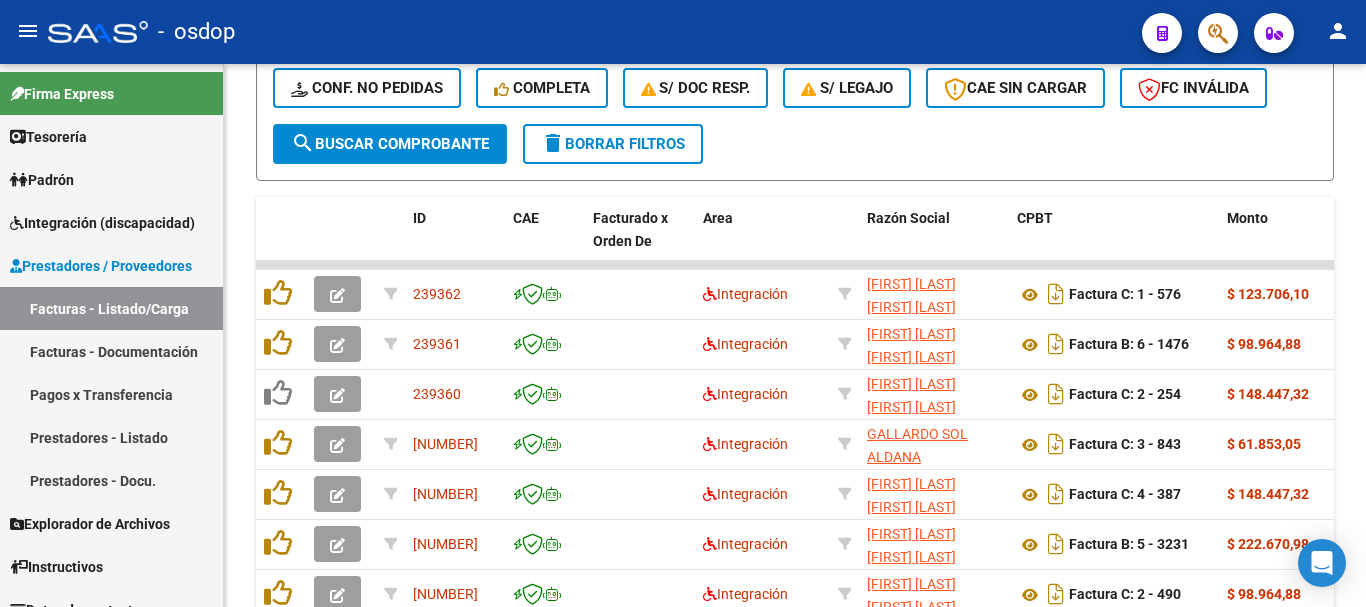 scroll, scrollTop: 877, scrollLeft: 0, axis: vertical 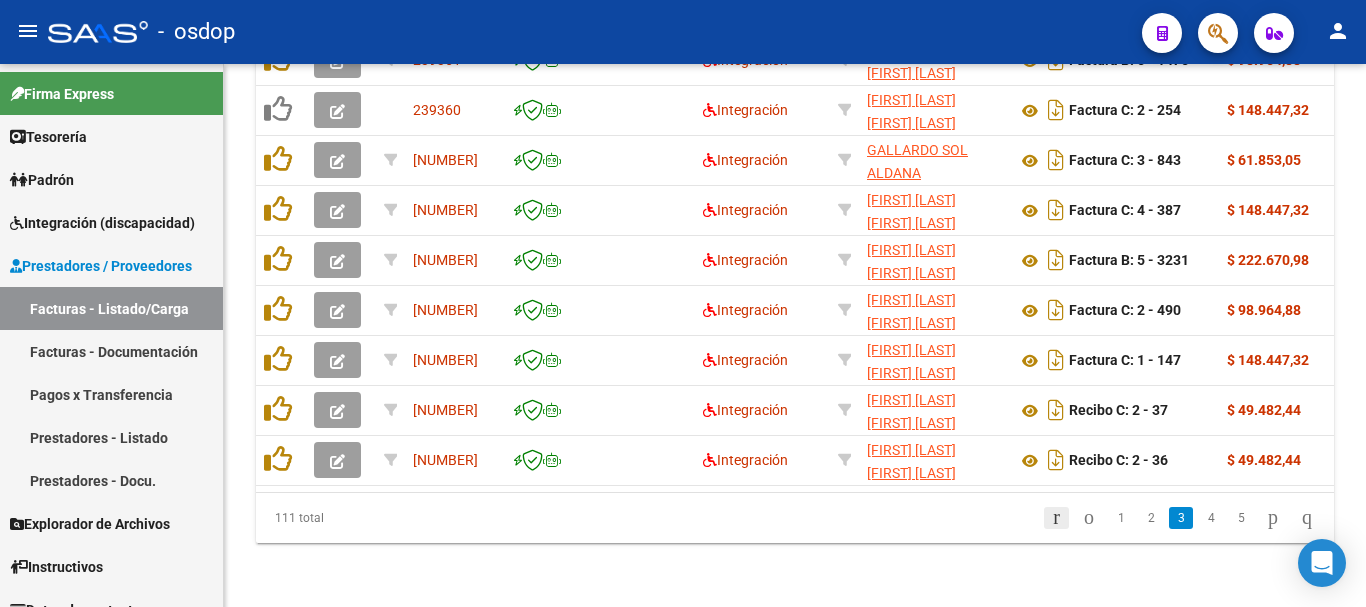 click 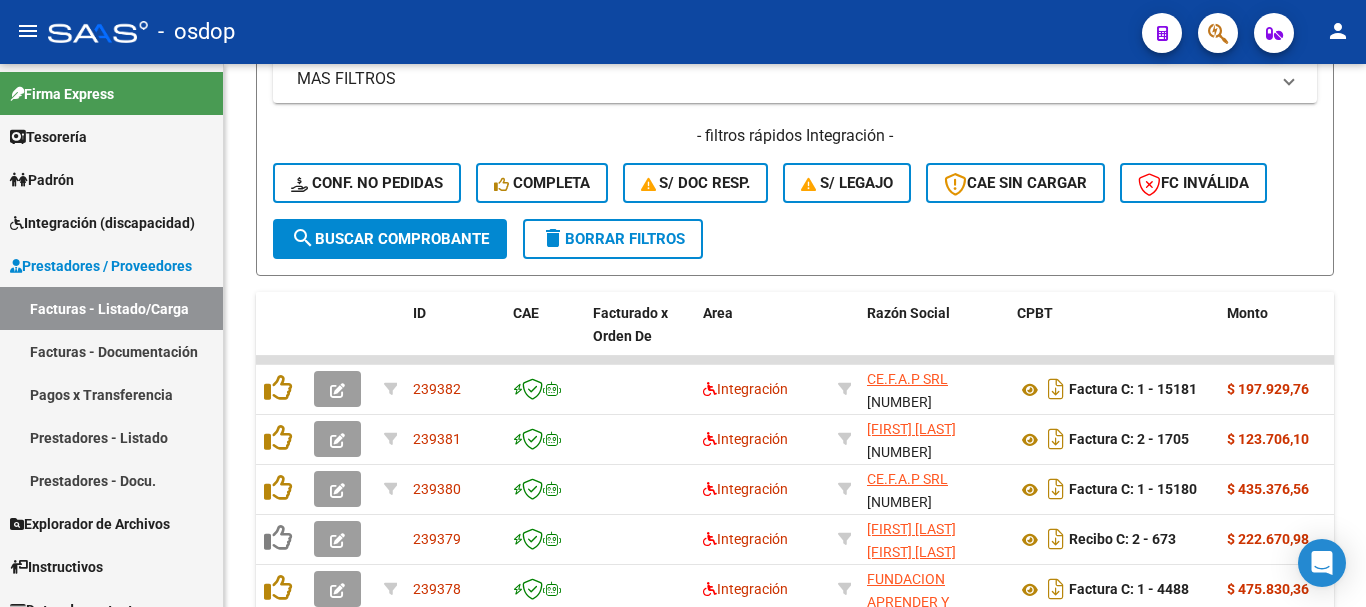scroll, scrollTop: 382, scrollLeft: 0, axis: vertical 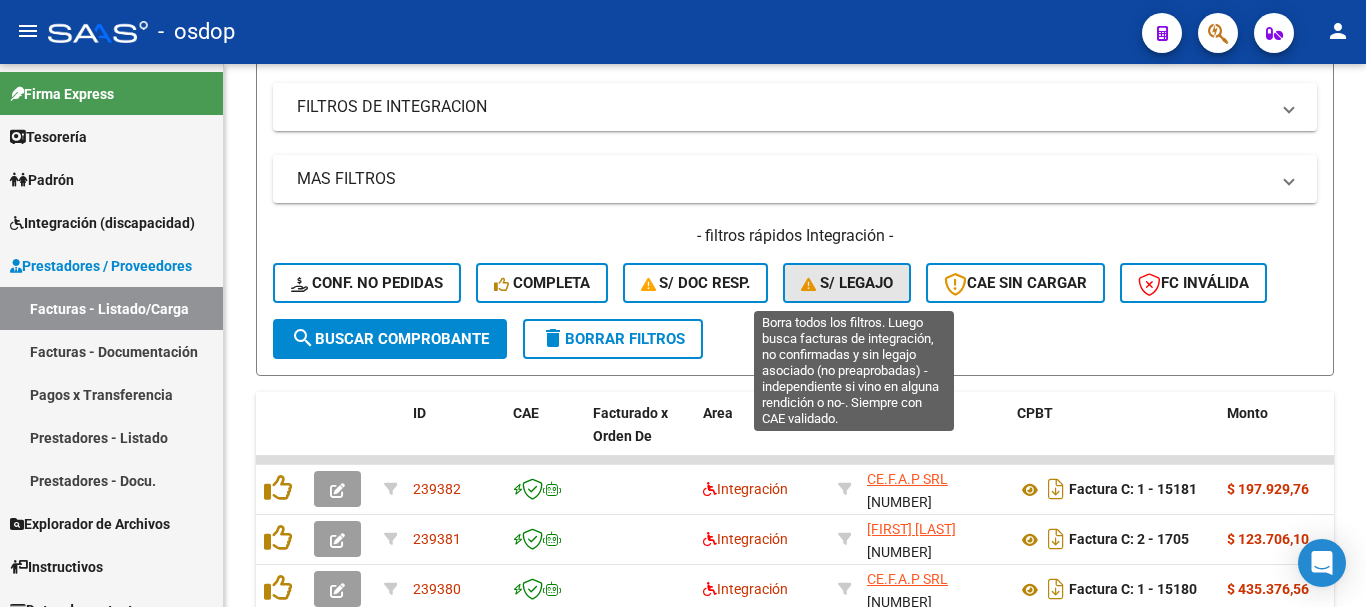 click on "S/ legajo" 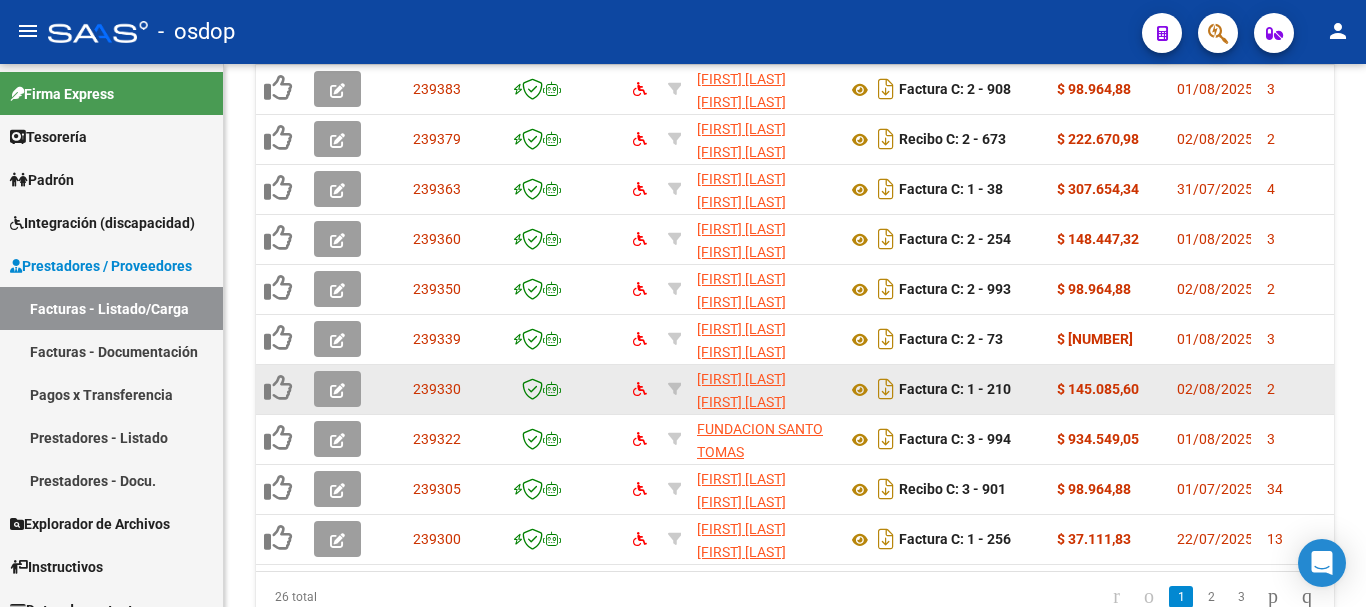 scroll, scrollTop: 682, scrollLeft: 0, axis: vertical 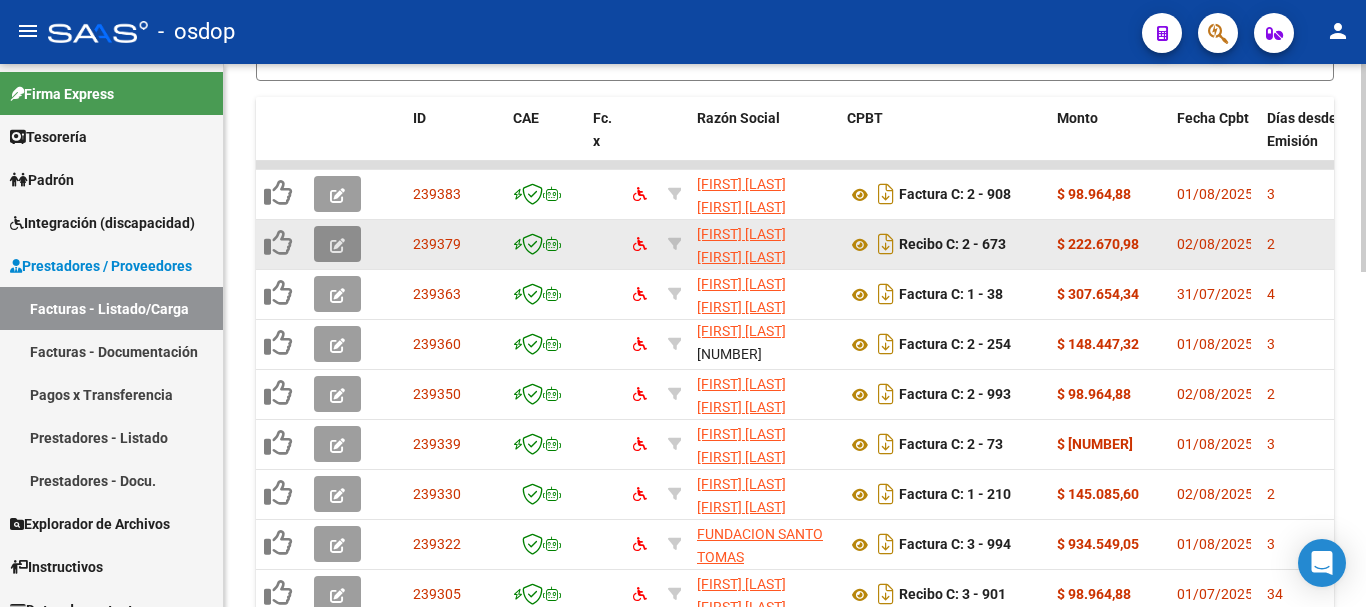 click 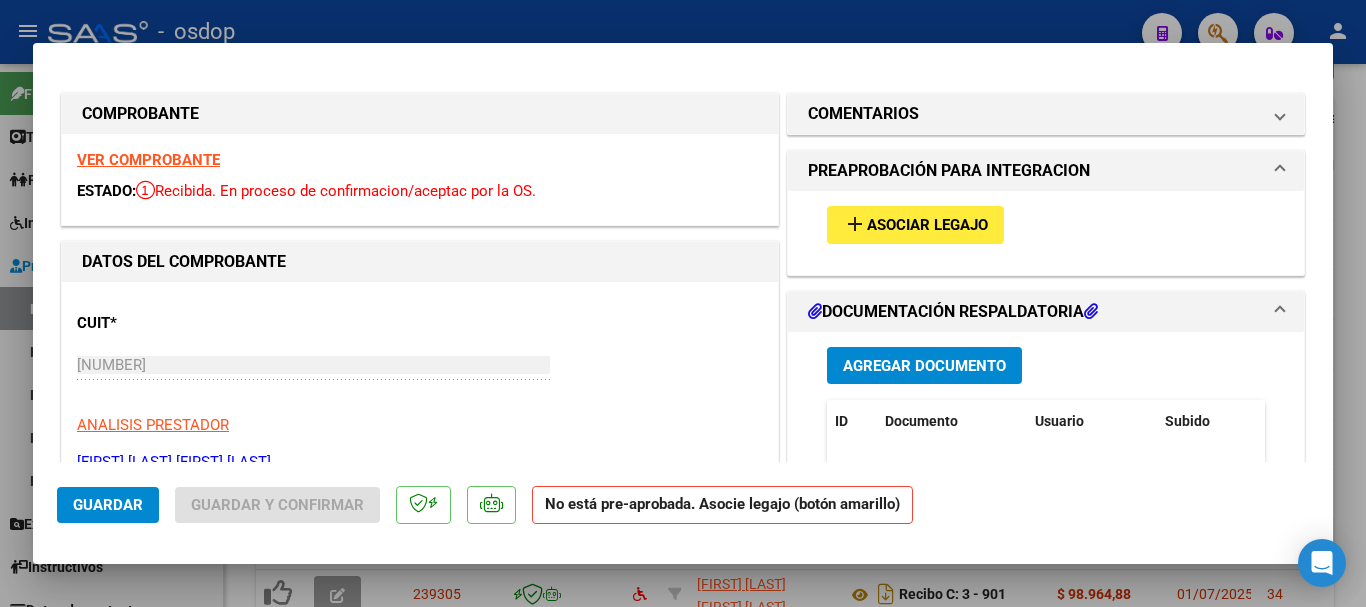 click on "add Asociar Legajo" at bounding box center (1046, 224) 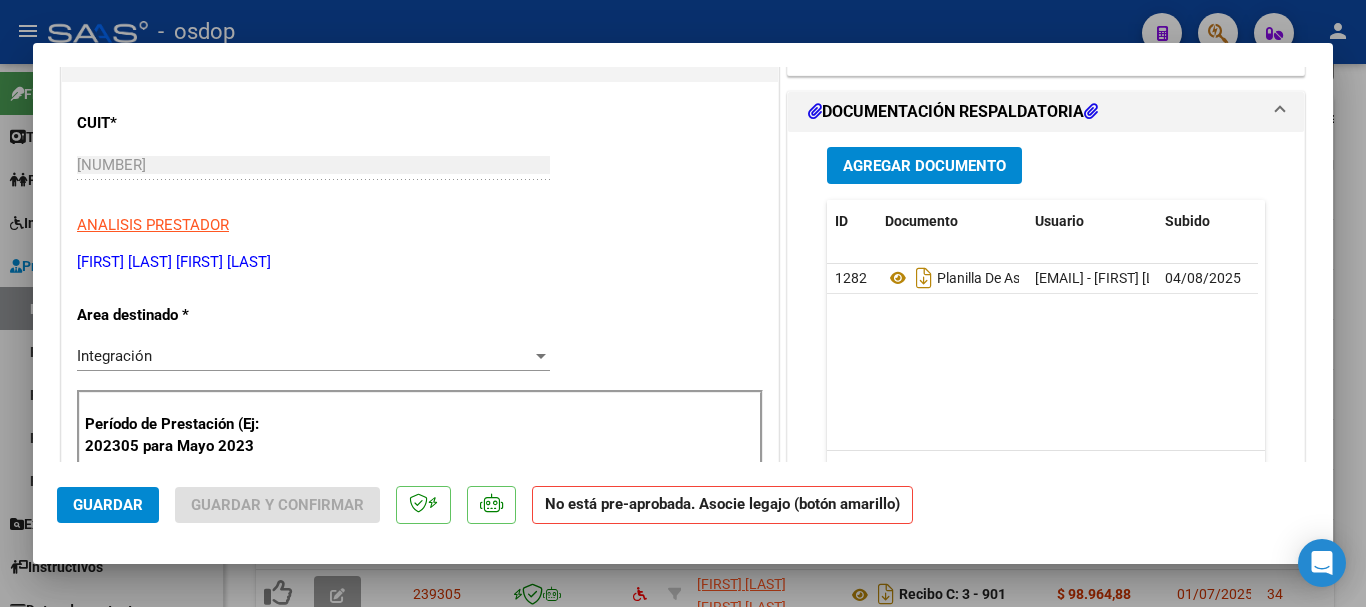 scroll, scrollTop: 0, scrollLeft: 0, axis: both 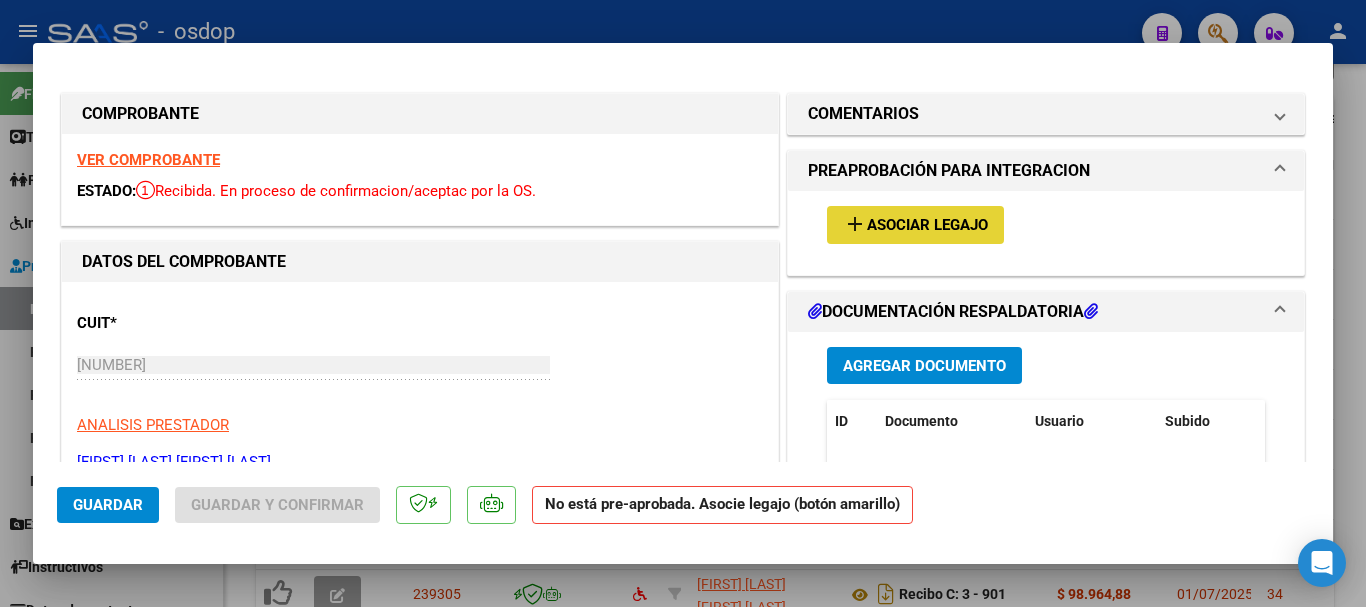 click on "Asociar Legajo" at bounding box center (927, 226) 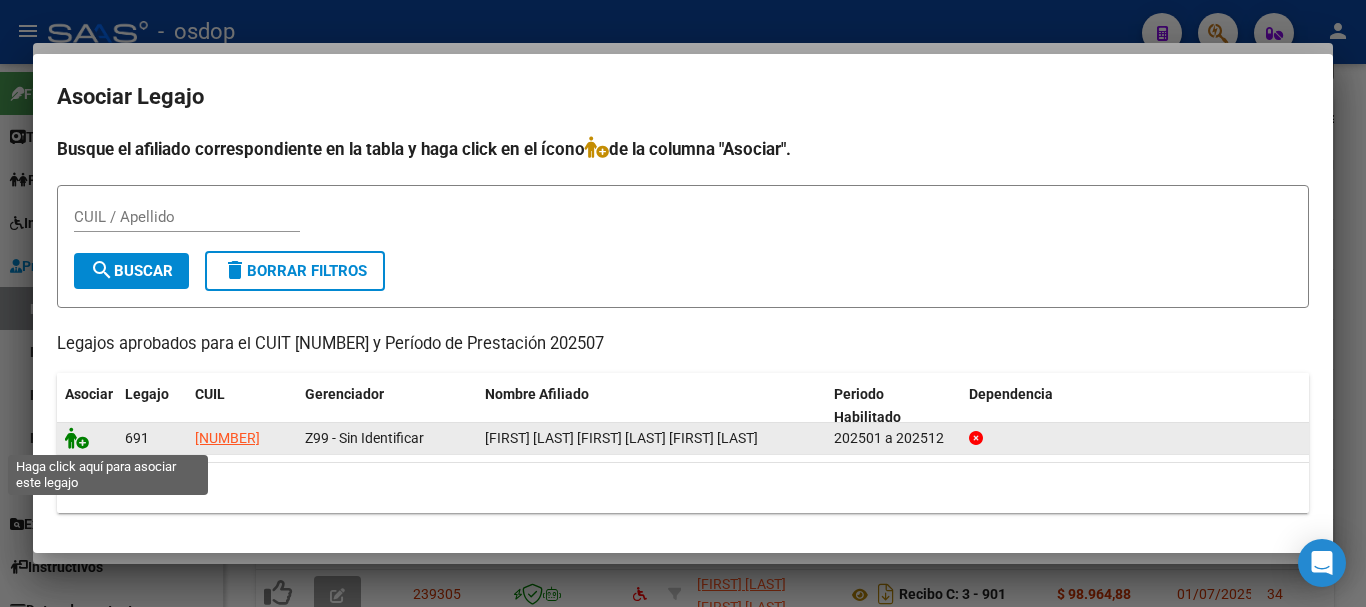 click 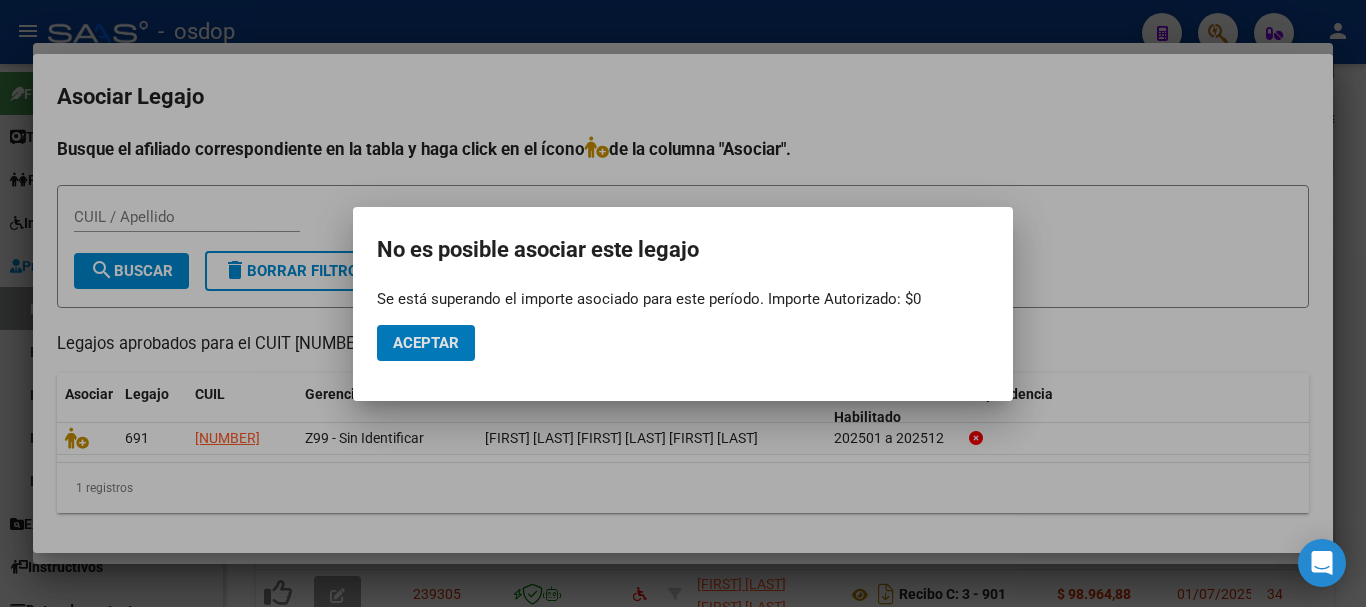 click on "Aceptar" 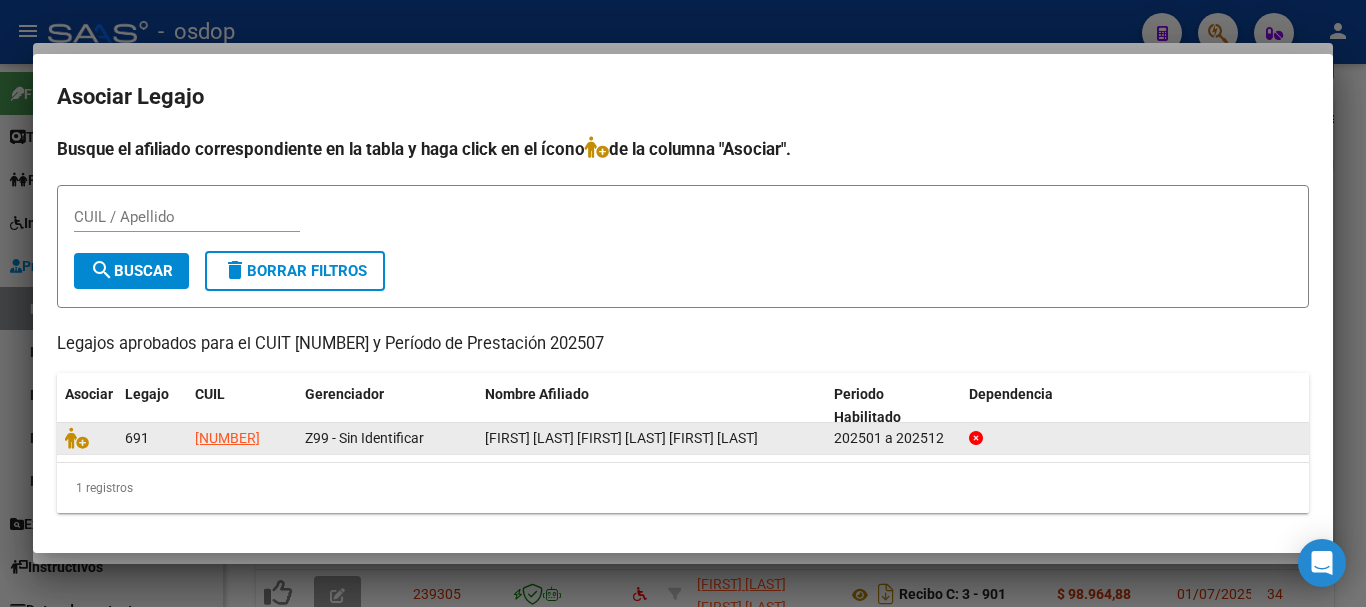 click on "691" 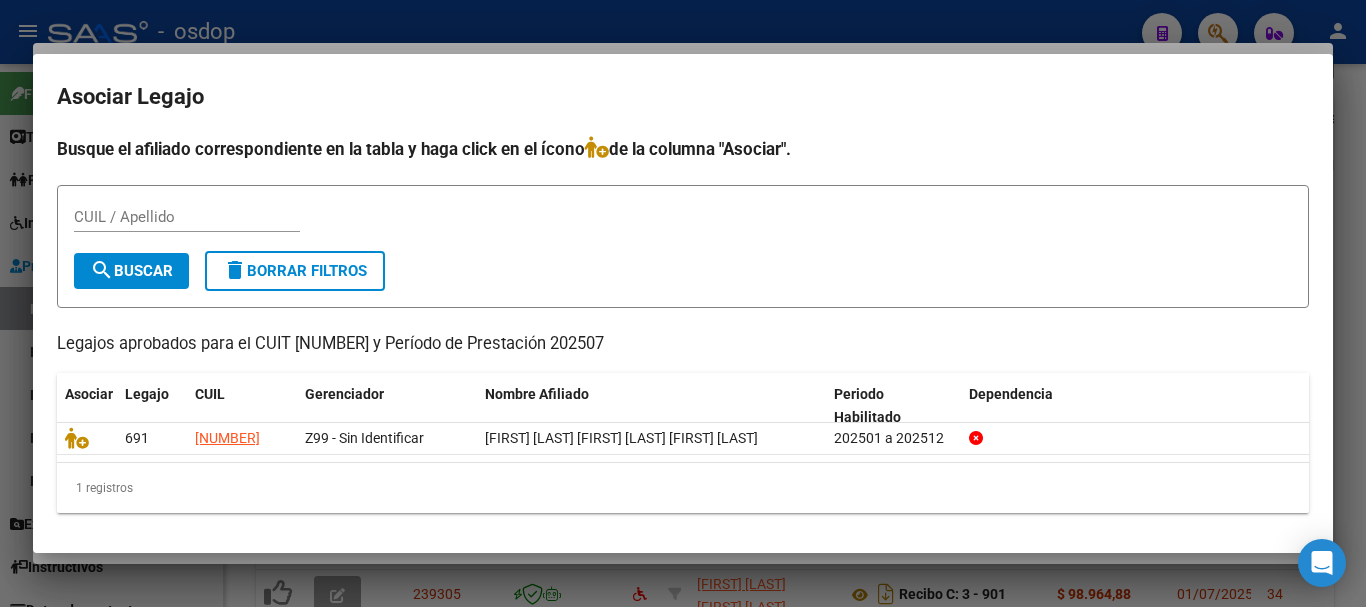 click at bounding box center (683, 303) 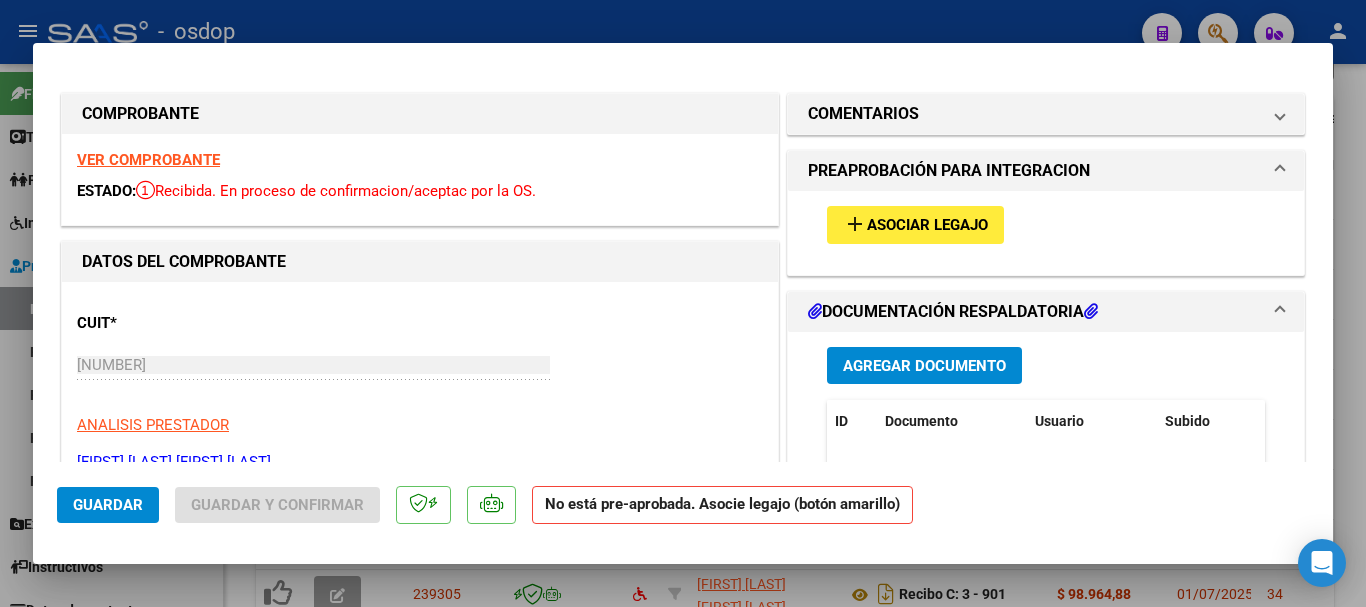 click at bounding box center [683, 303] 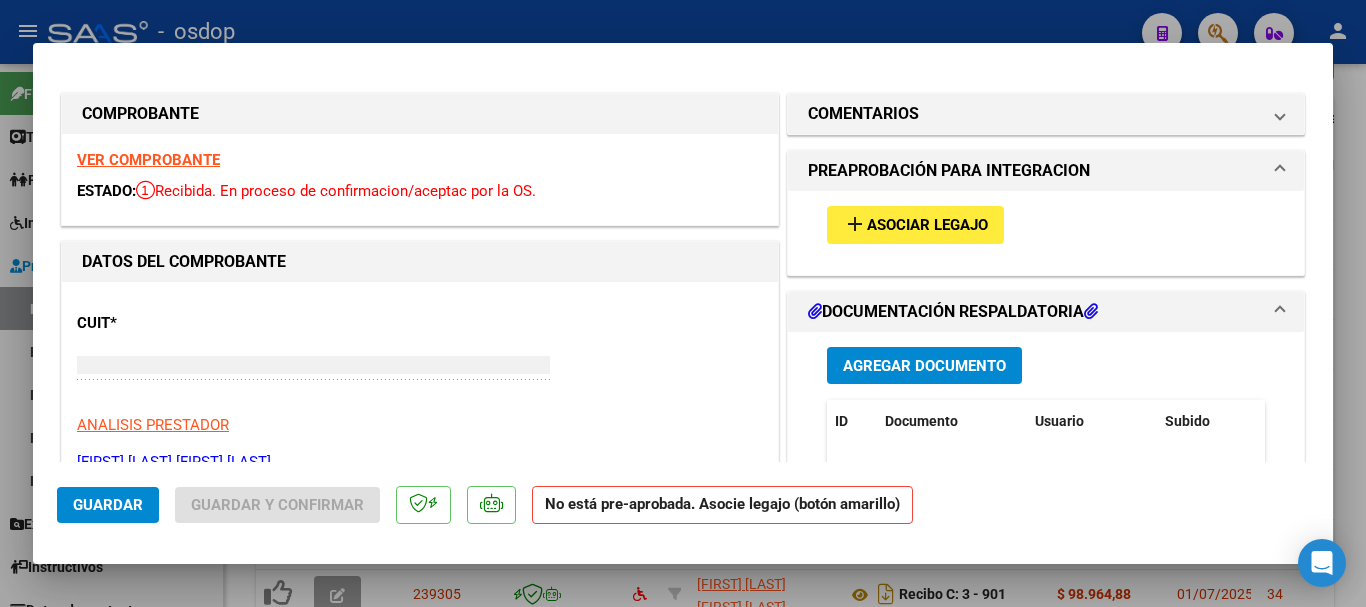 type 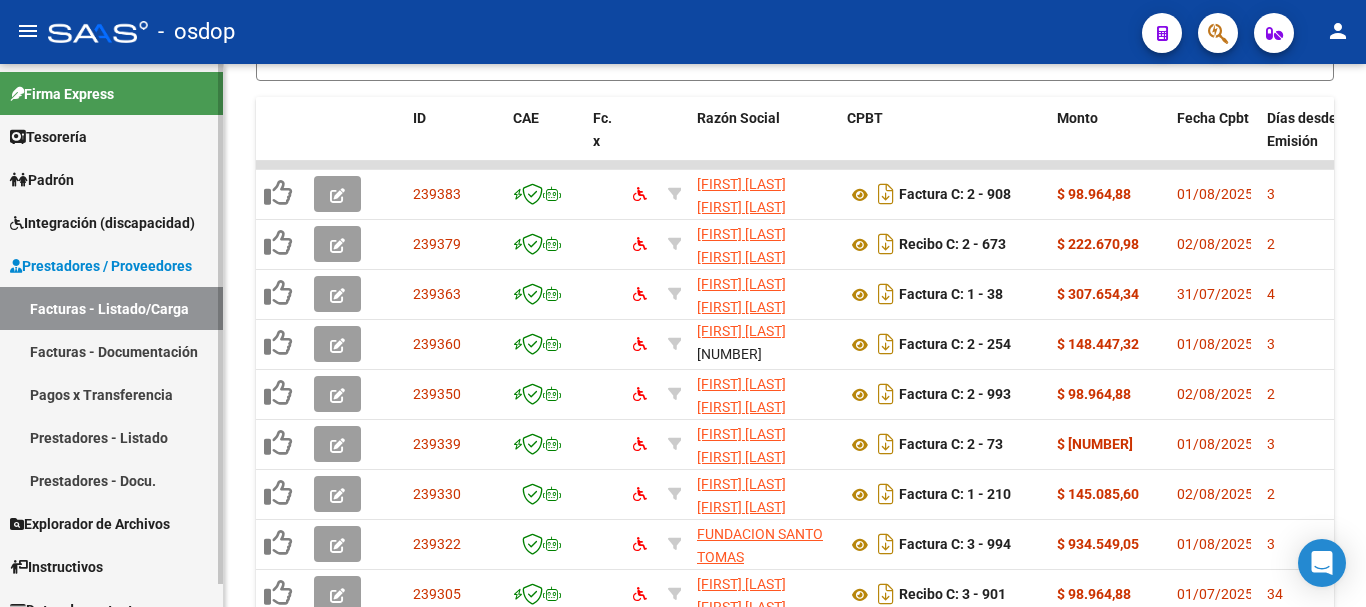 click on "Integración (discapacidad)" at bounding box center (102, 223) 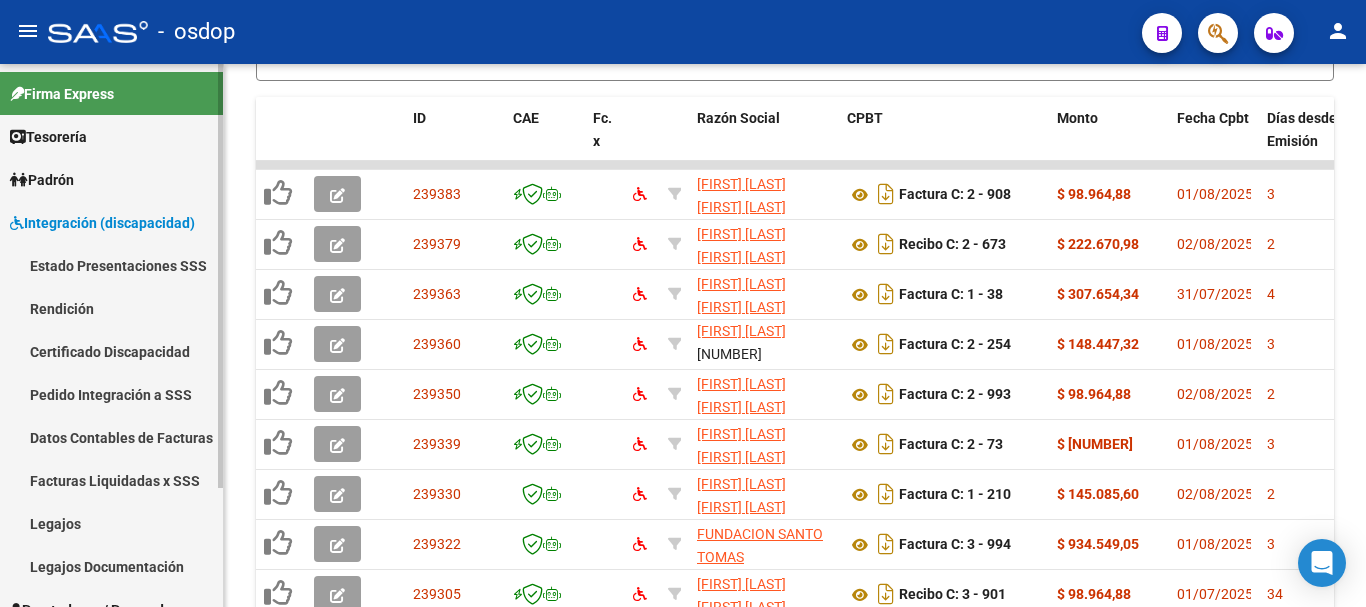 click on "Legajos" at bounding box center [111, 523] 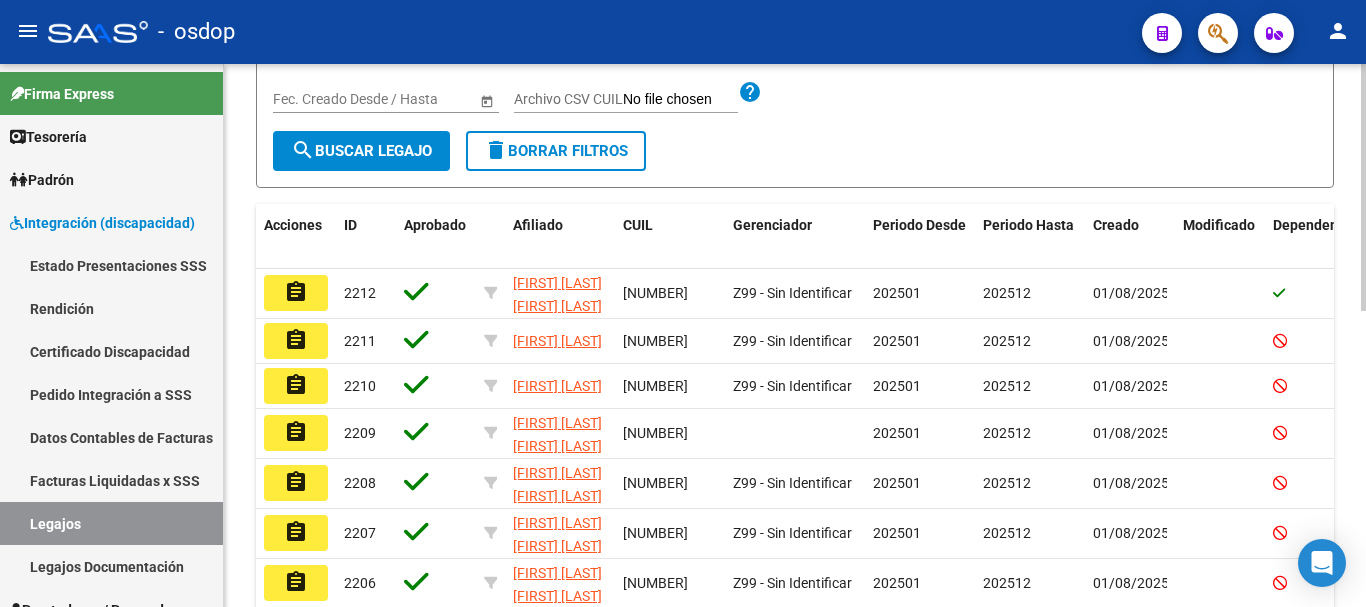 scroll, scrollTop: 50, scrollLeft: 0, axis: vertical 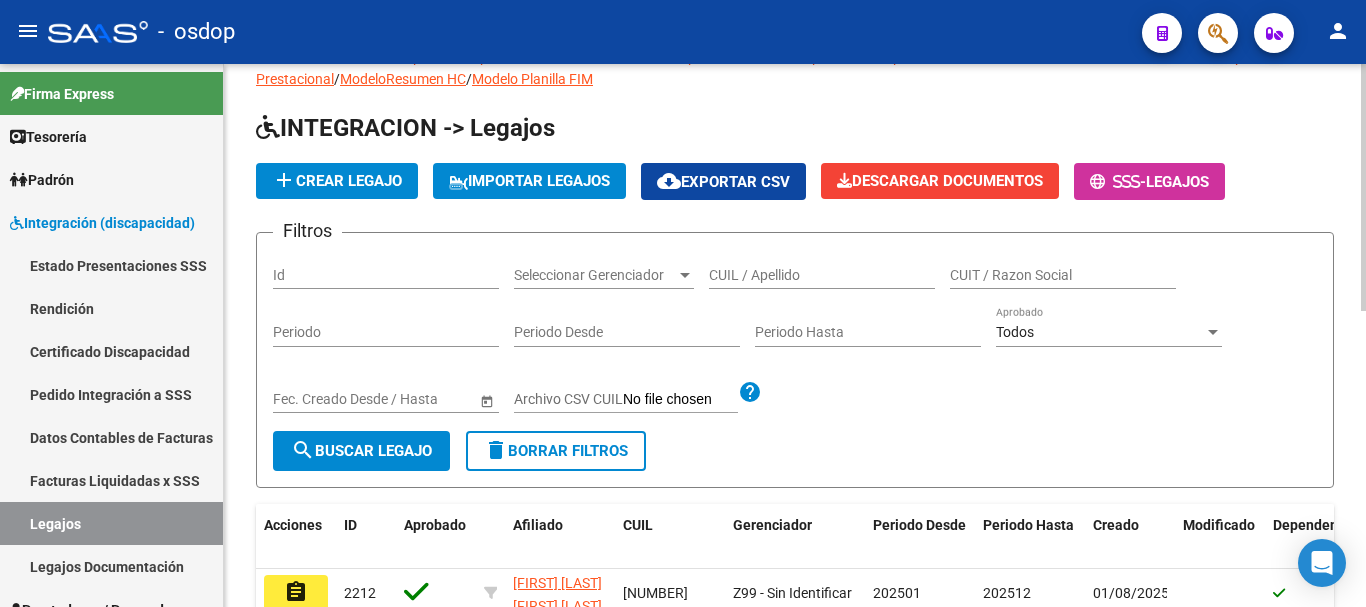 click on "Id" at bounding box center [386, 275] 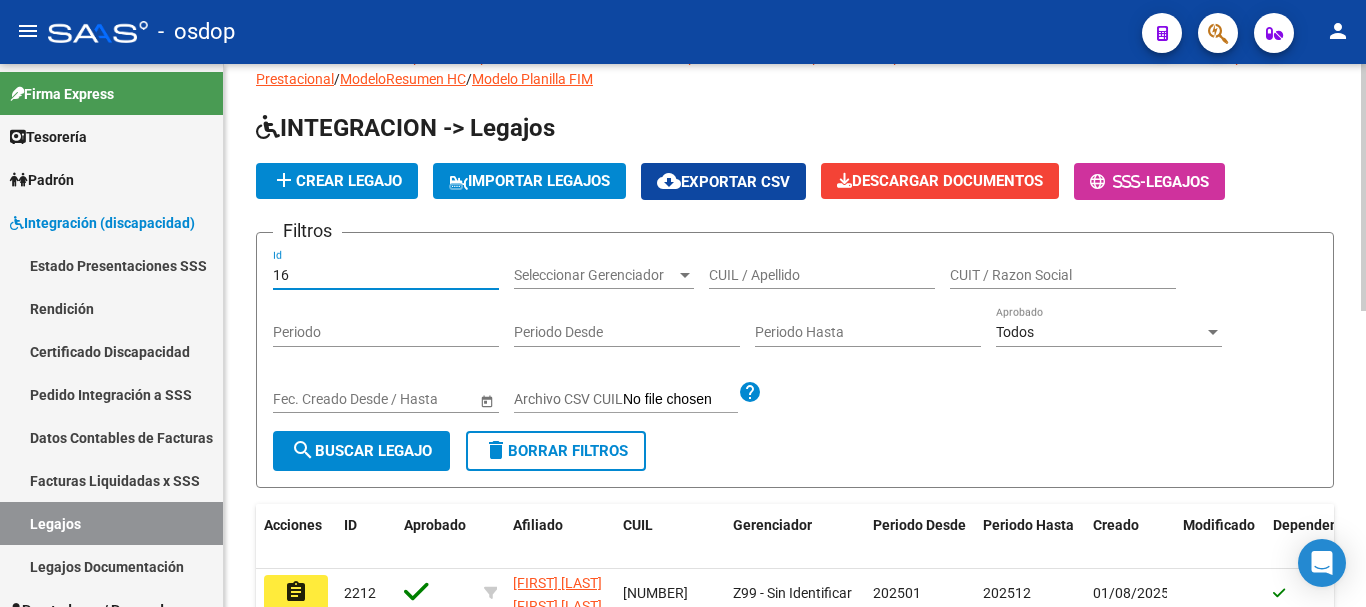 type on "1" 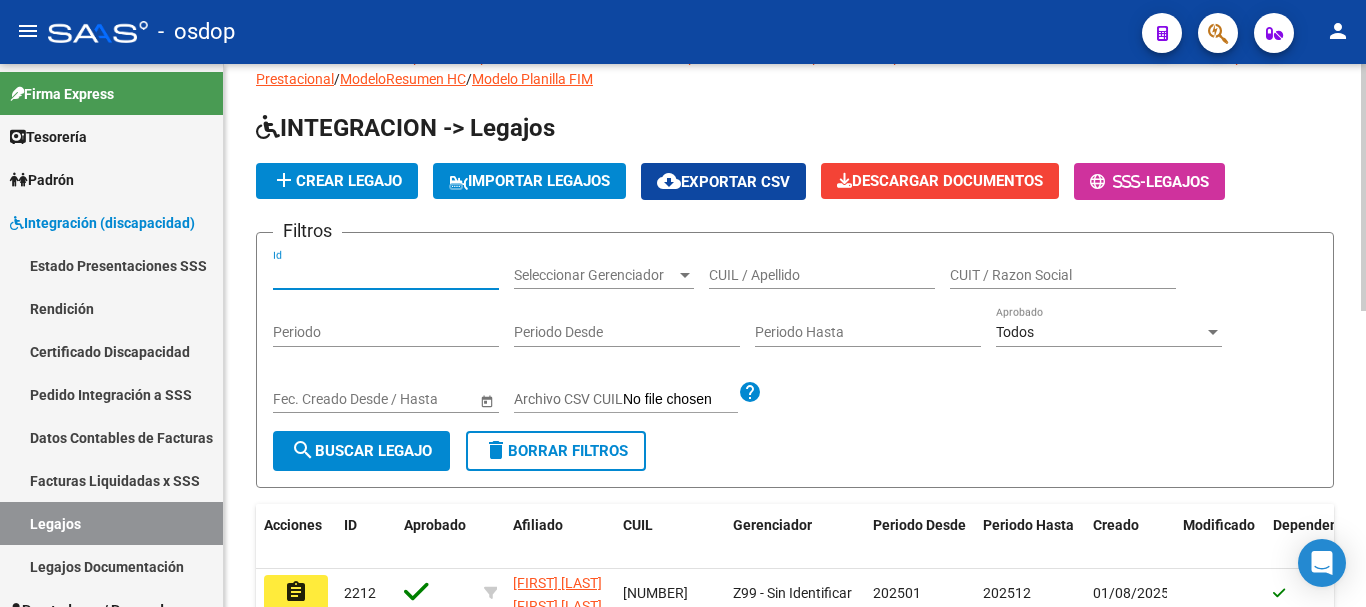 click on "Id" at bounding box center (386, 275) 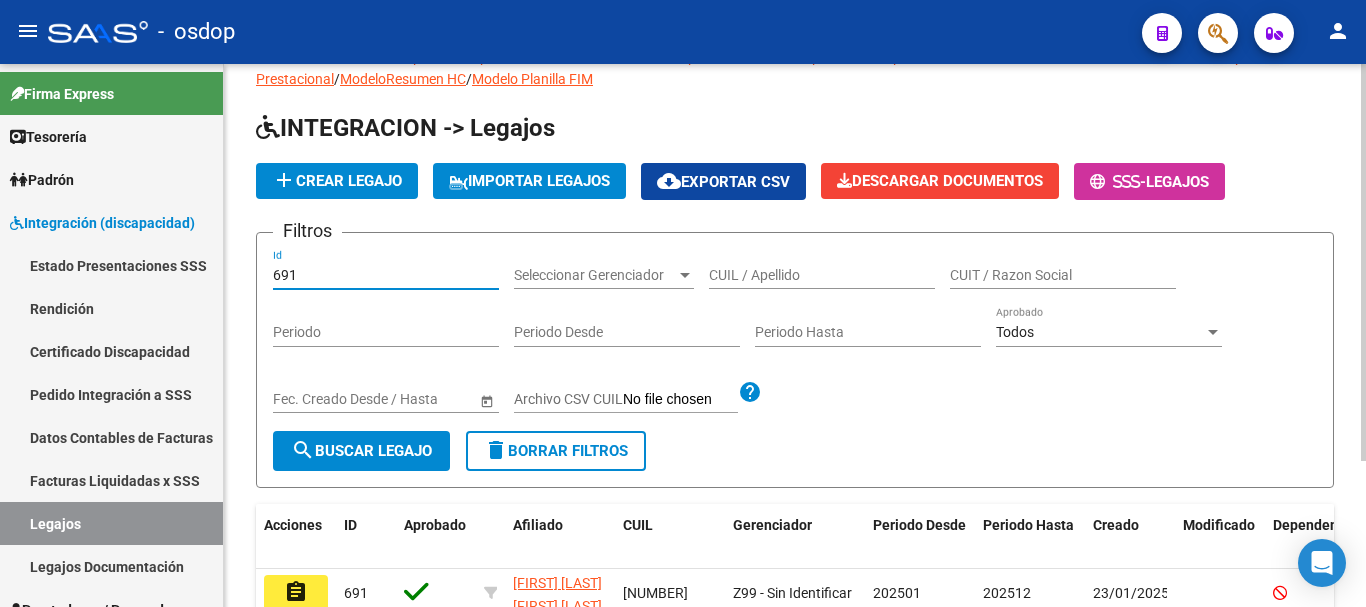 scroll, scrollTop: 150, scrollLeft: 0, axis: vertical 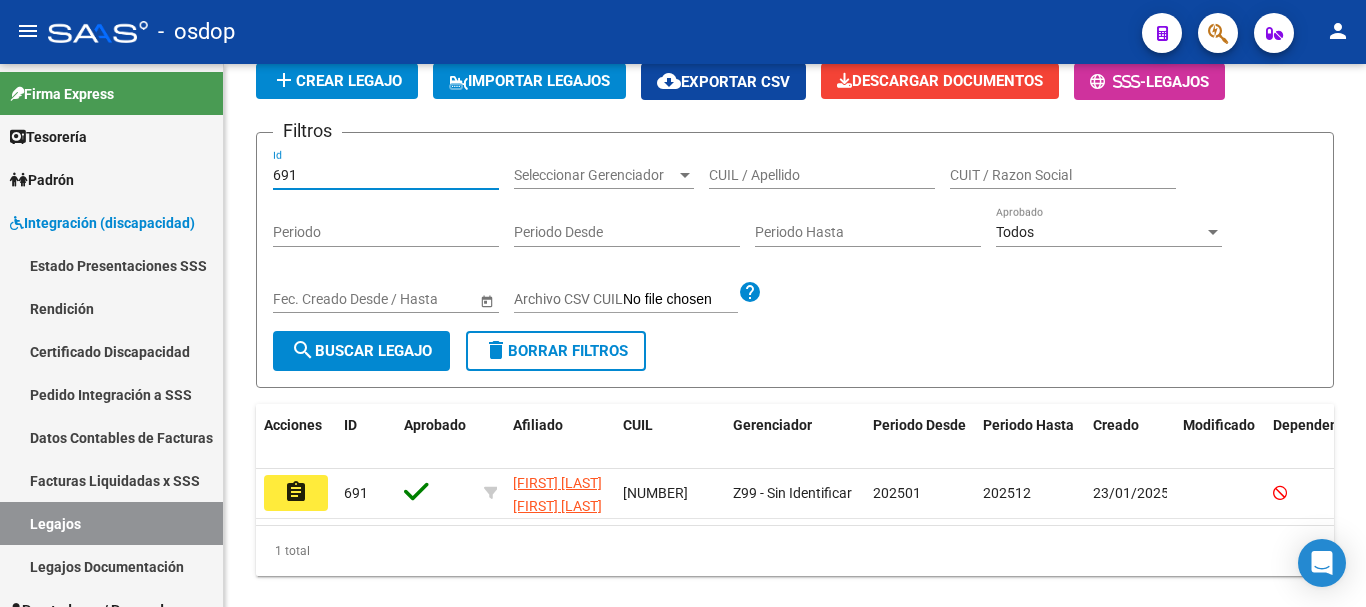 type on "691" 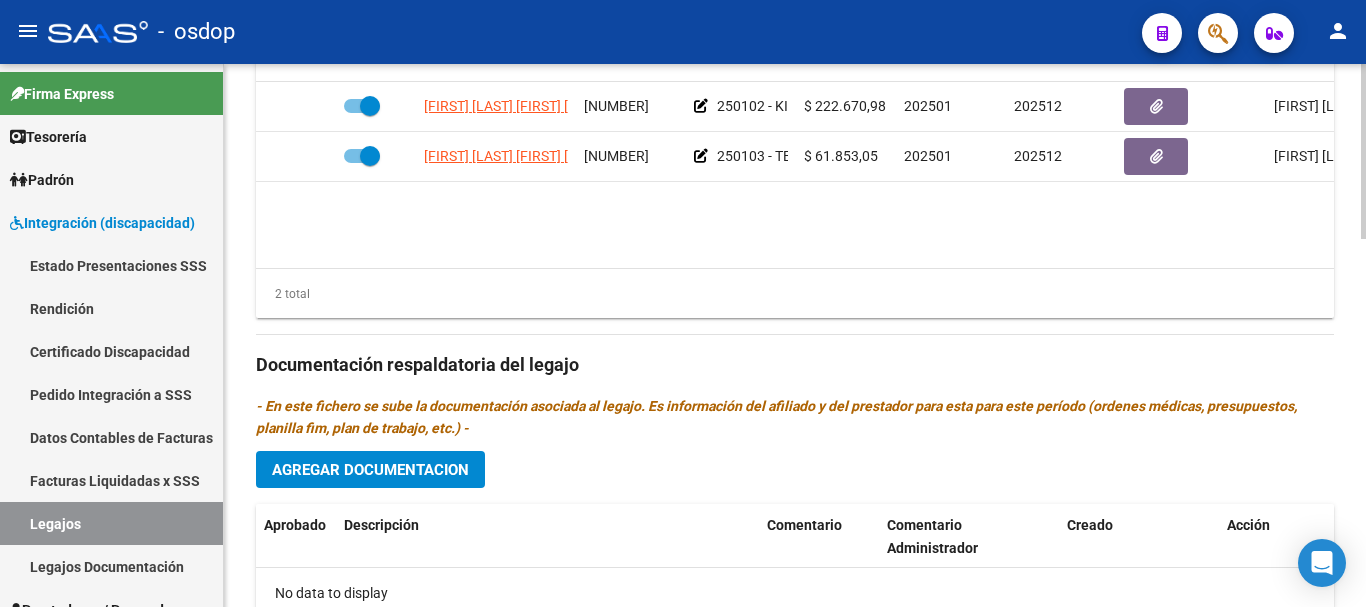 scroll, scrollTop: 700, scrollLeft: 0, axis: vertical 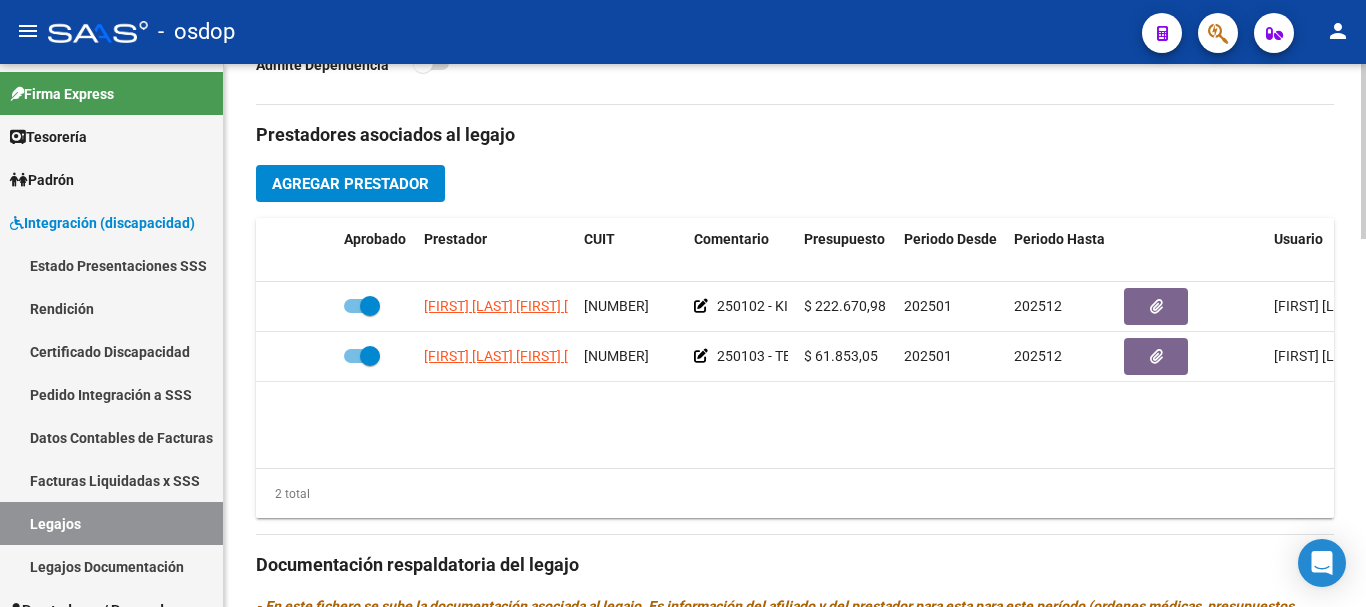 drag, startPoint x: 512, startPoint y: 457, endPoint x: 593, endPoint y: 457, distance: 81 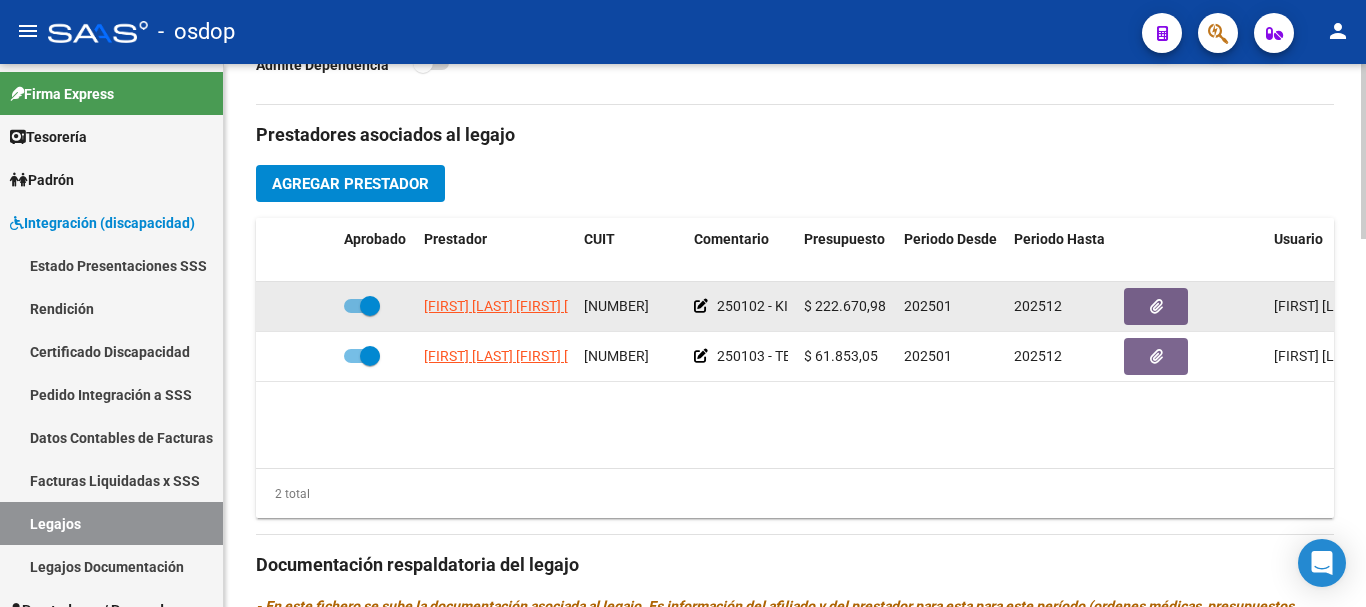 drag, startPoint x: 799, startPoint y: 283, endPoint x: 946, endPoint y: 290, distance: 147.16656 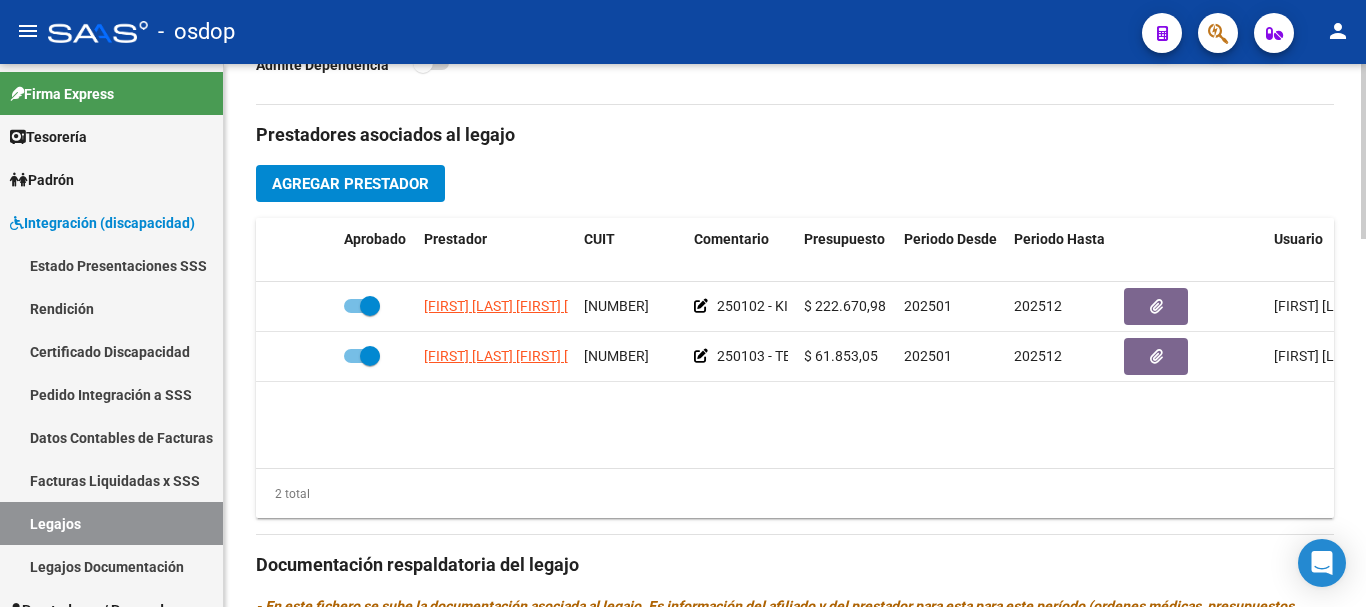 click on "2 total" 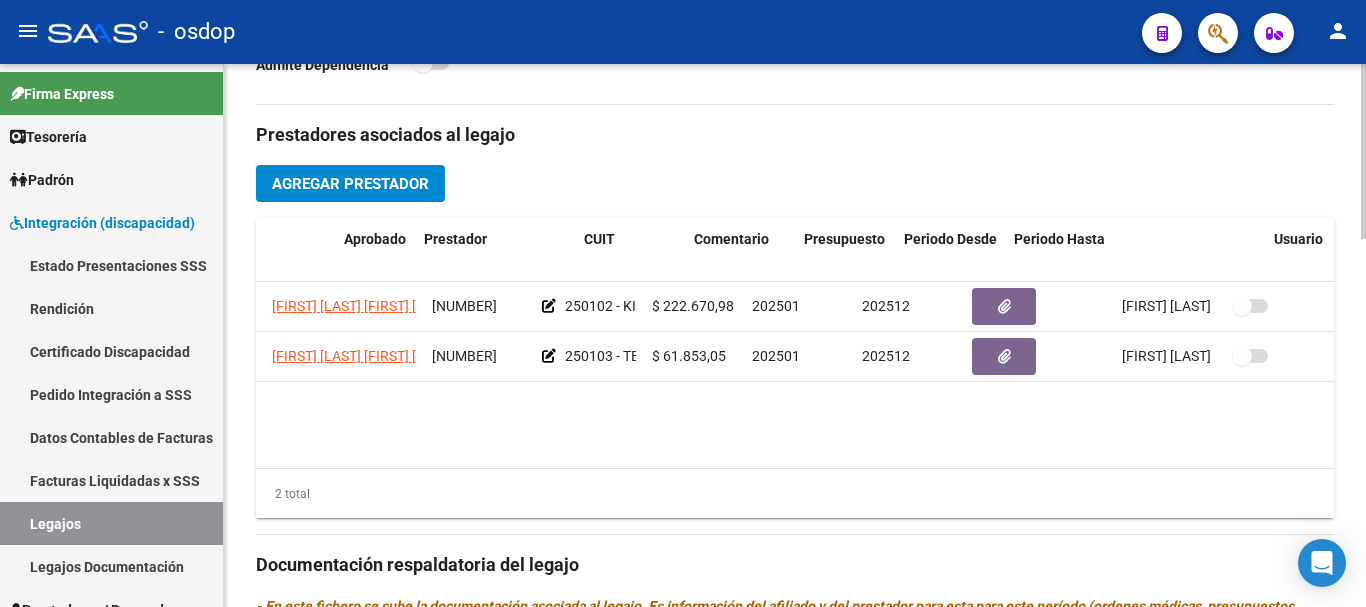 scroll, scrollTop: 0, scrollLeft: 0, axis: both 